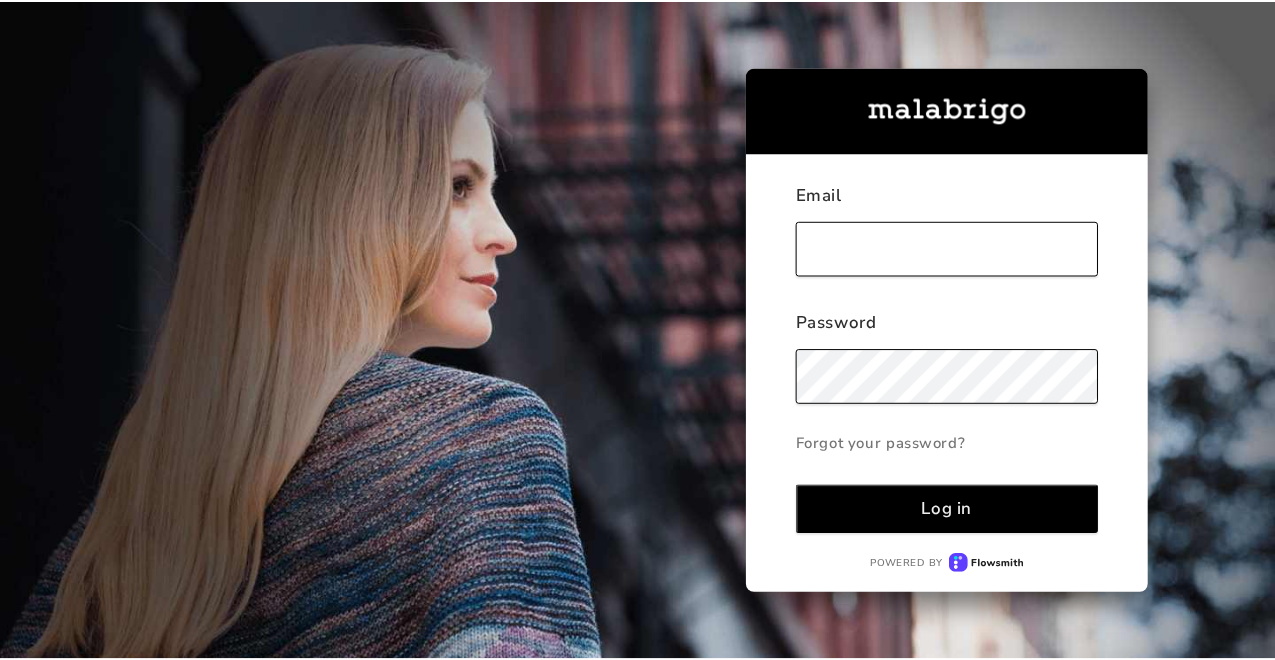 scroll, scrollTop: 0, scrollLeft: 0, axis: both 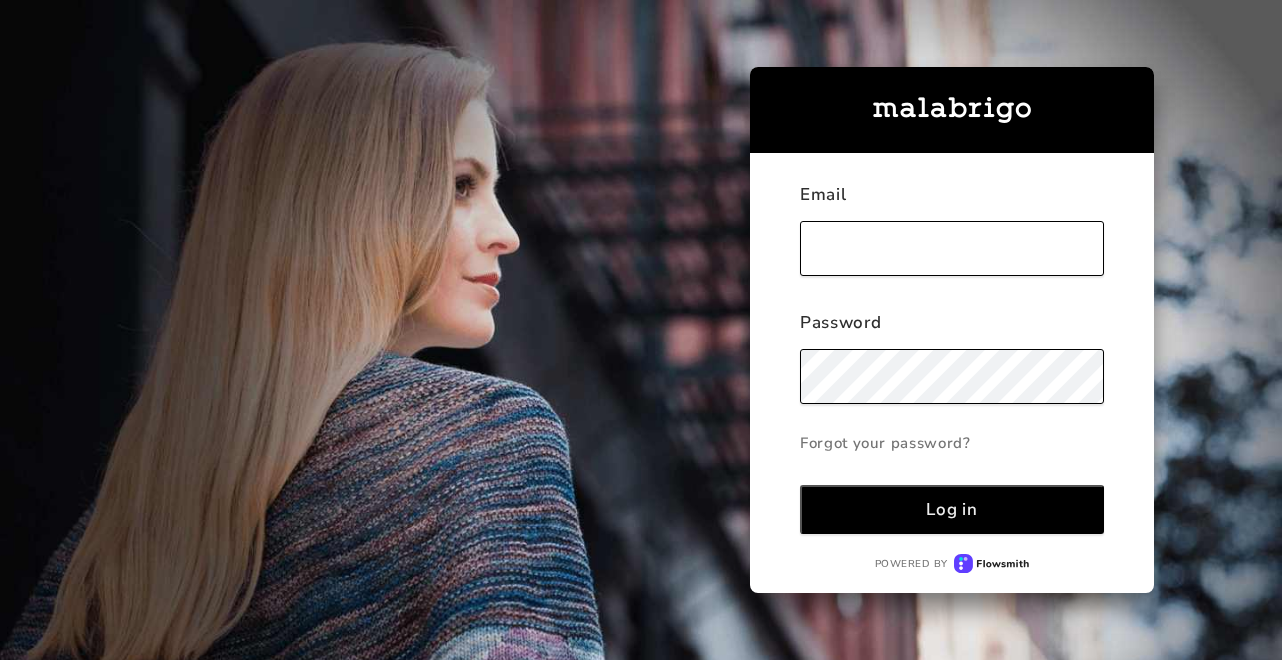 type on "[EMAIL_ADDRESS][DOMAIN_NAME]" 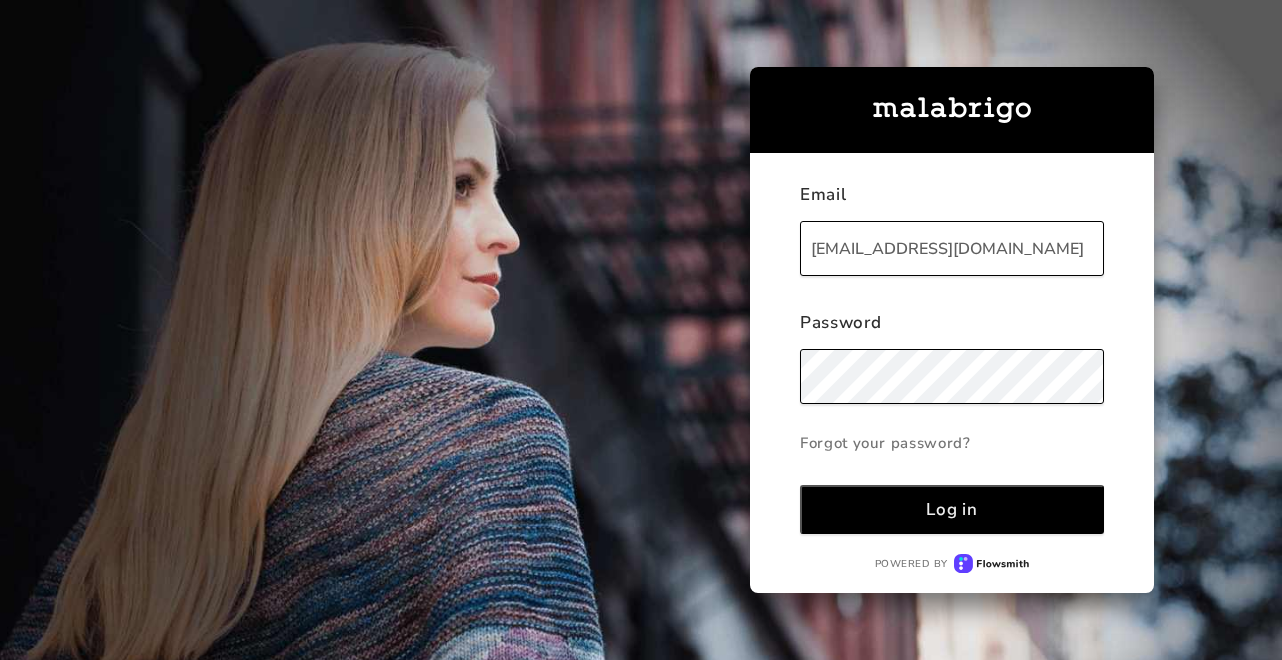 click on "Log in" at bounding box center (952, 509) 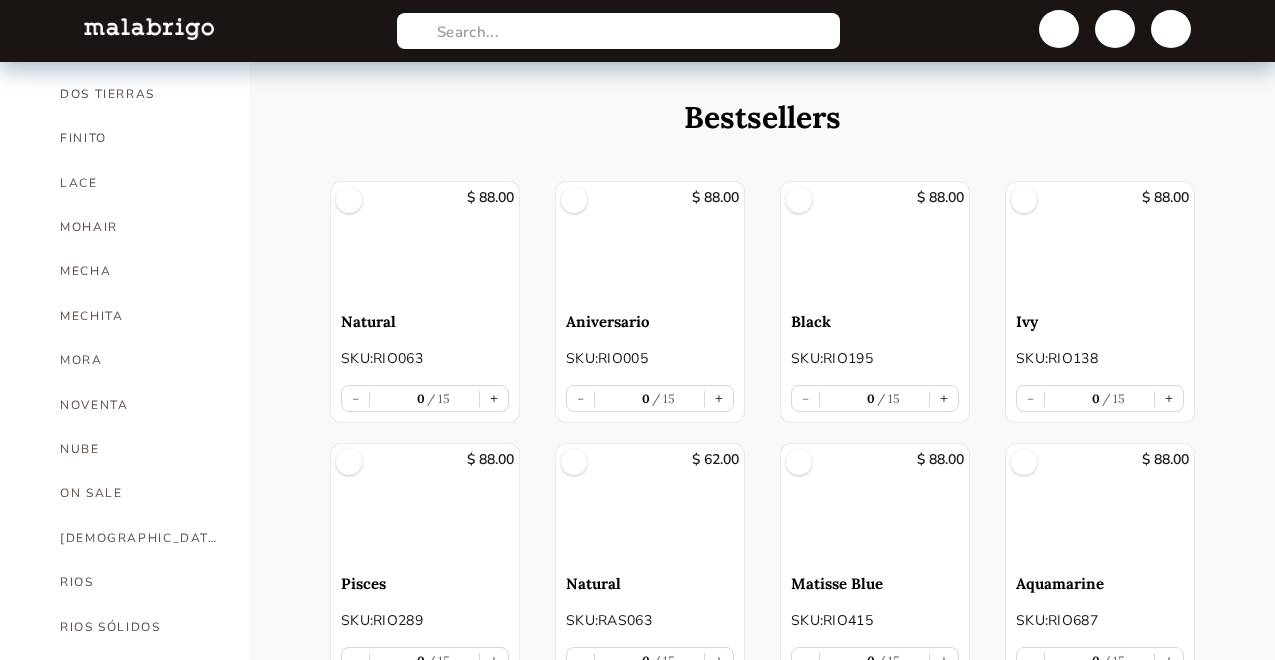 scroll, scrollTop: 732, scrollLeft: 0, axis: vertical 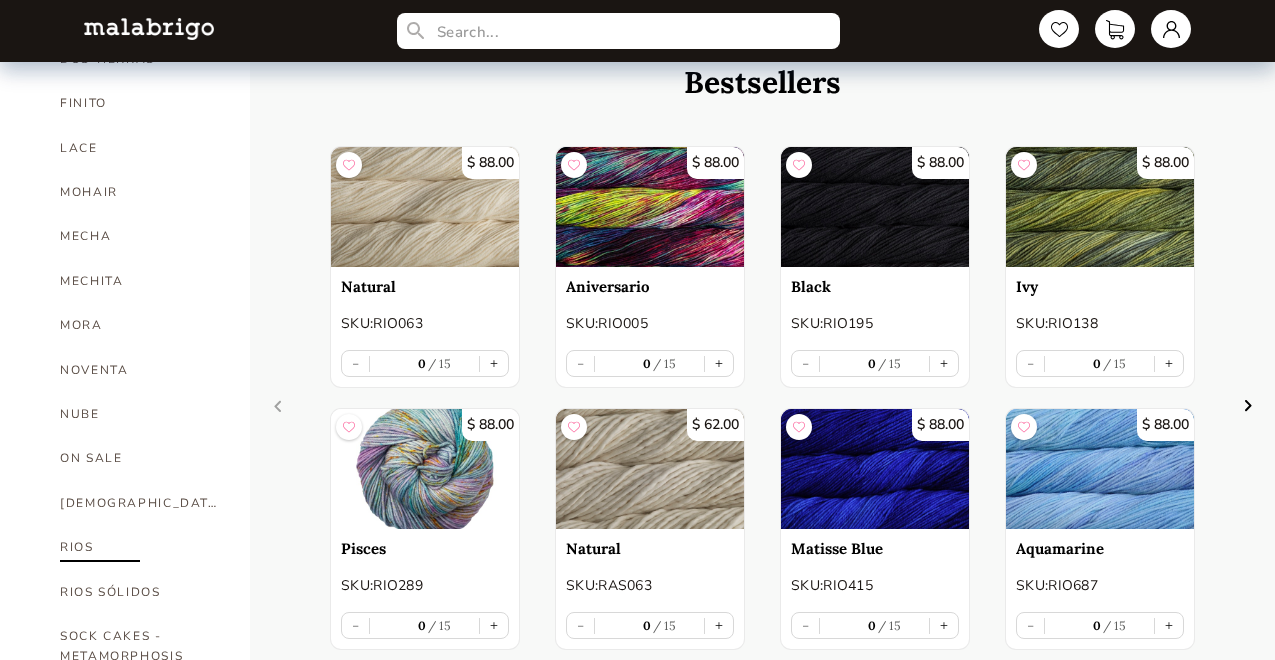 click on "RIOS" at bounding box center (140, 547) 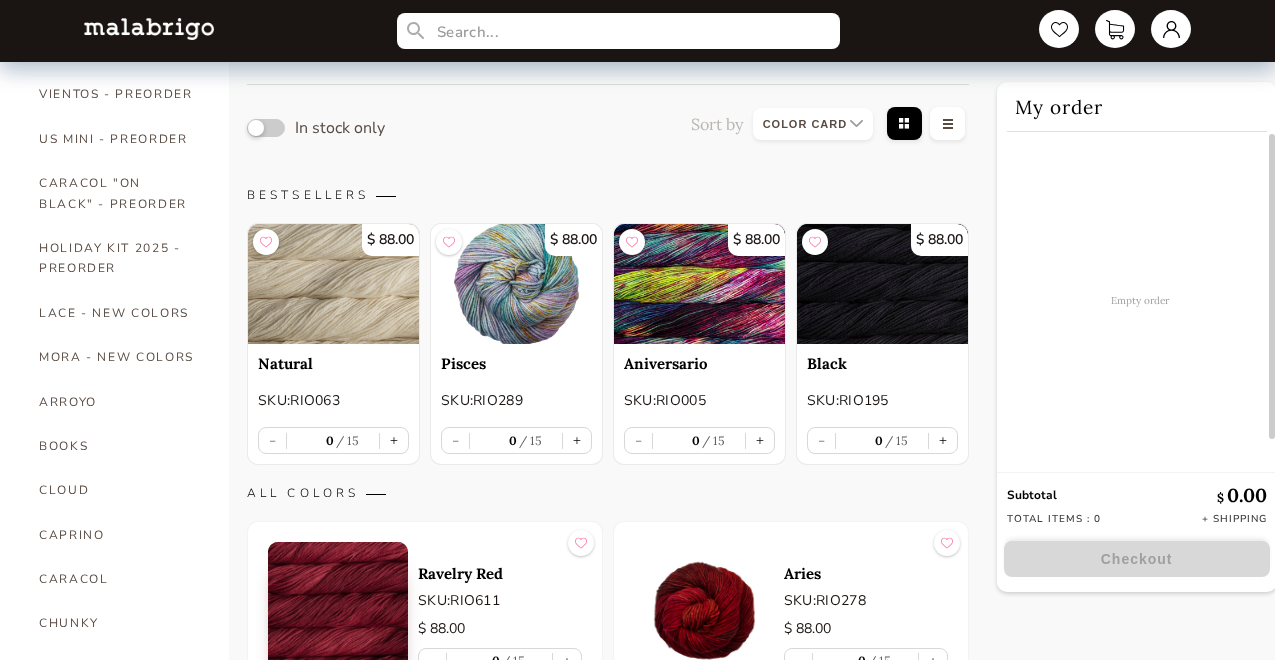 scroll, scrollTop: 122, scrollLeft: 0, axis: vertical 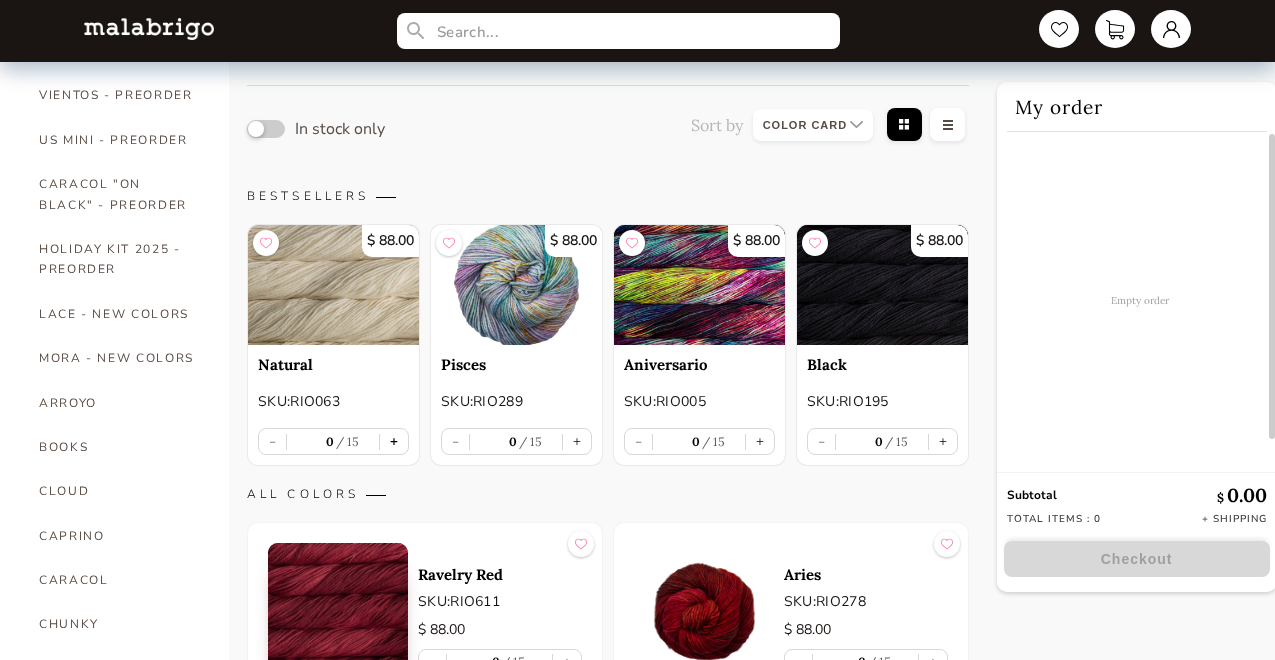 click on "+" at bounding box center (394, 441) 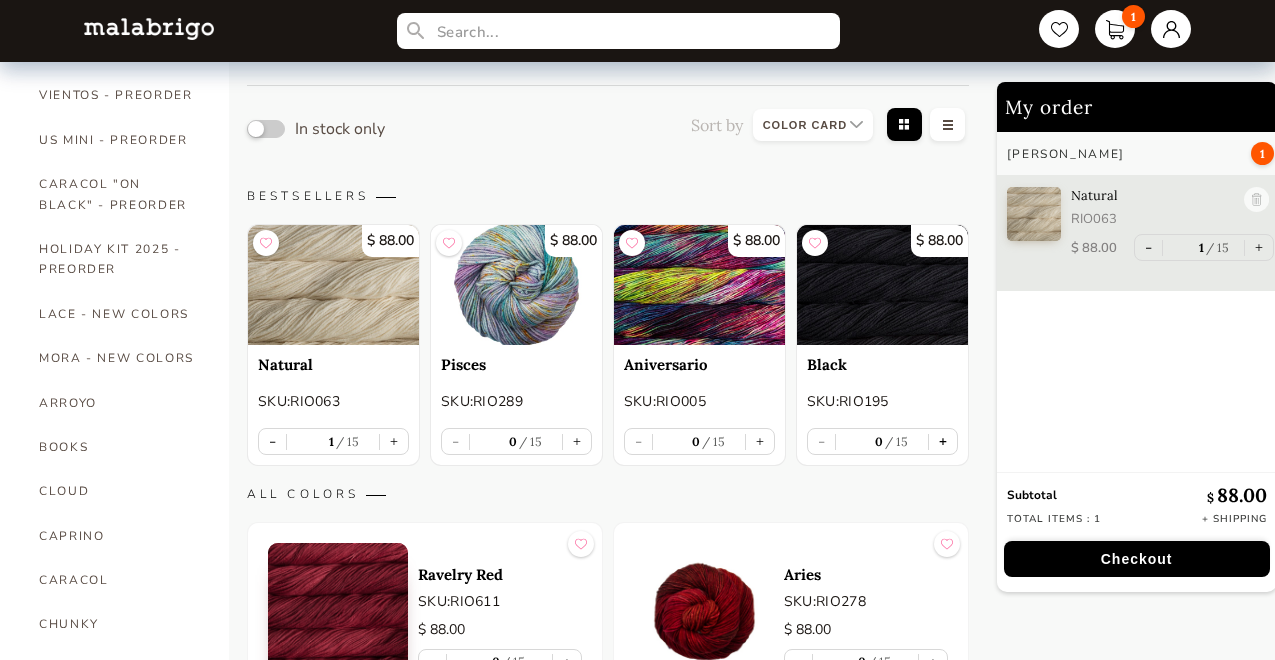 click on "+" at bounding box center [943, 441] 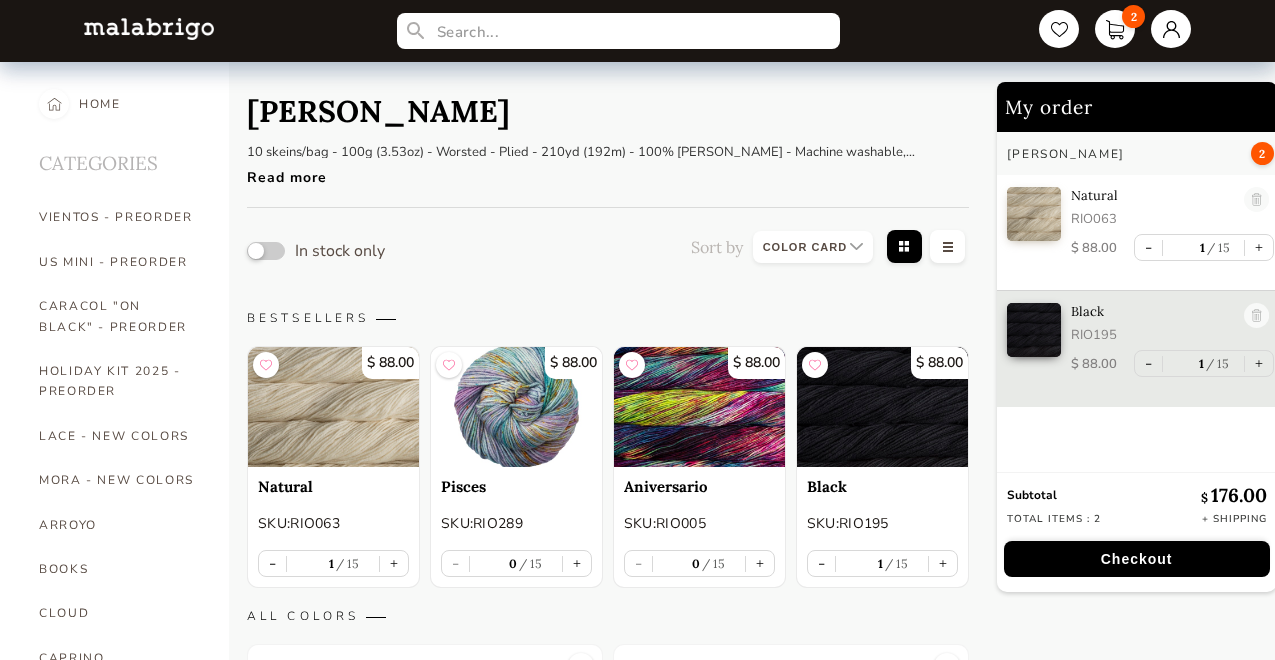 scroll, scrollTop: 0, scrollLeft: 0, axis: both 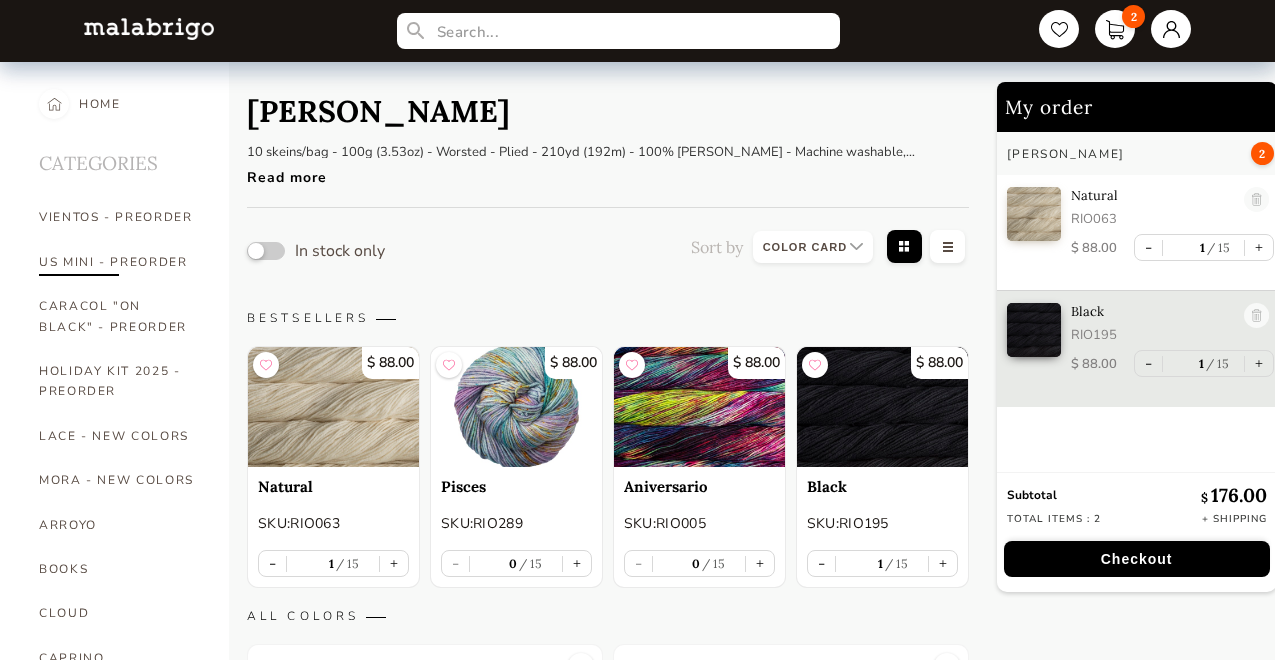 click on "US MINI - PREORDER" at bounding box center [119, 262] 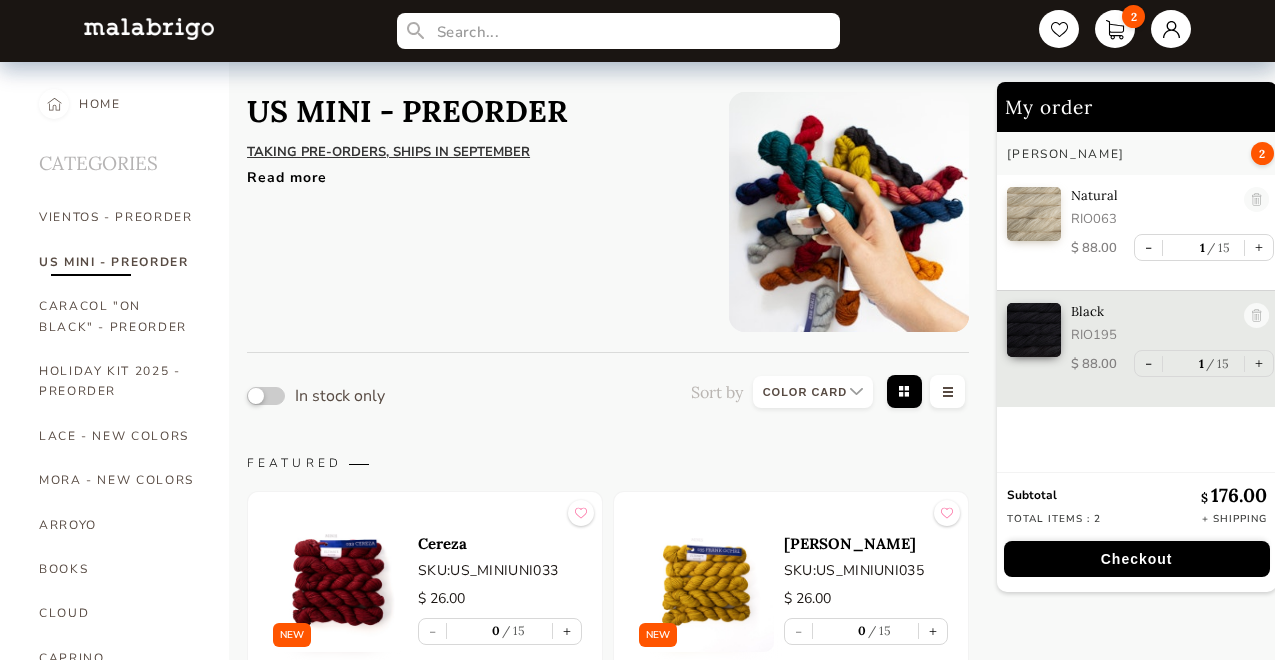 scroll, scrollTop: 0, scrollLeft: 0, axis: both 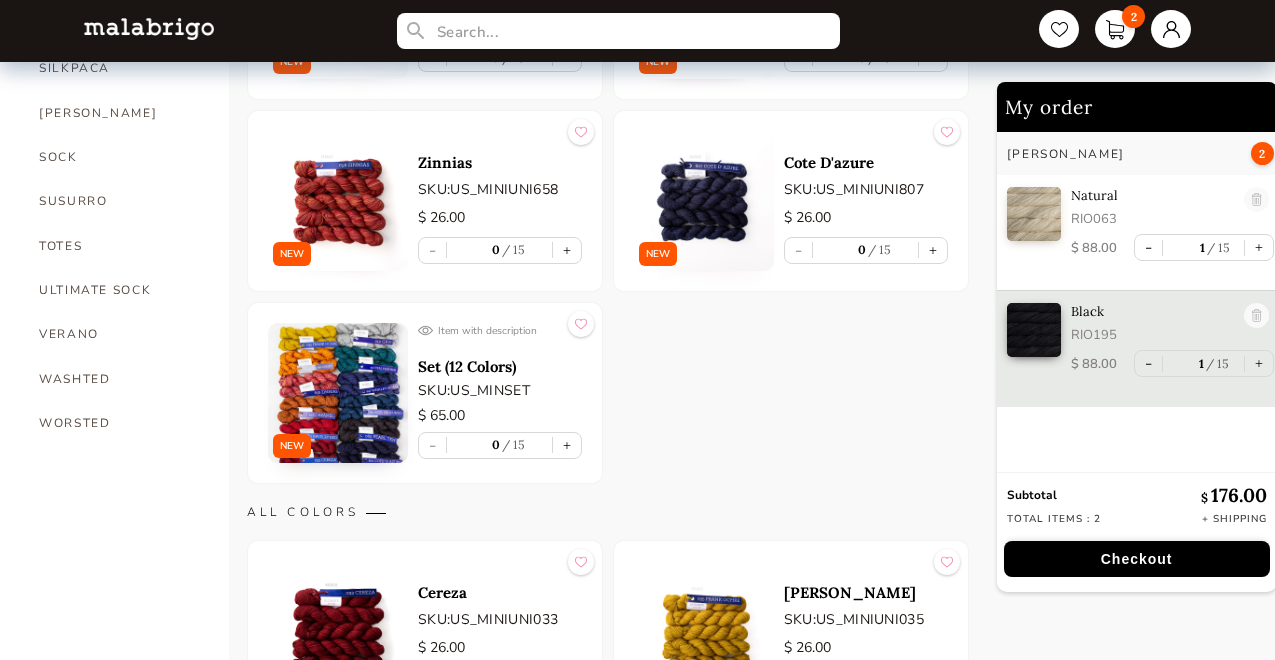 click at bounding box center (338, 393) 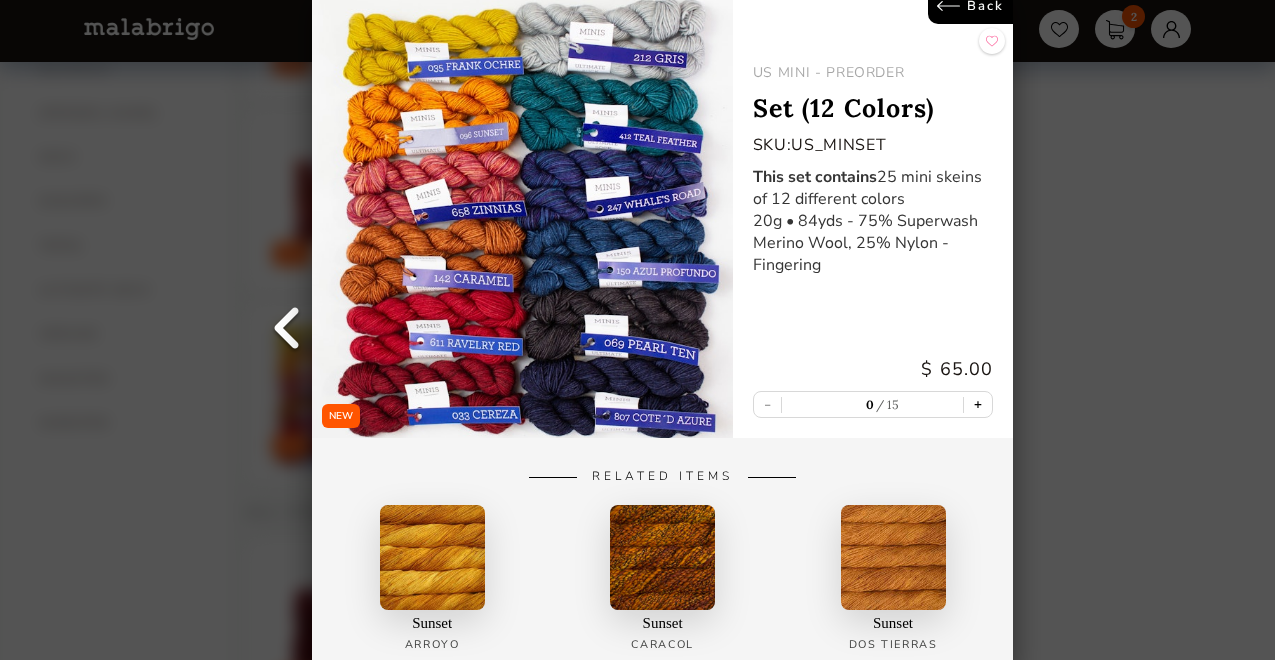 click on "+" at bounding box center (978, 404) 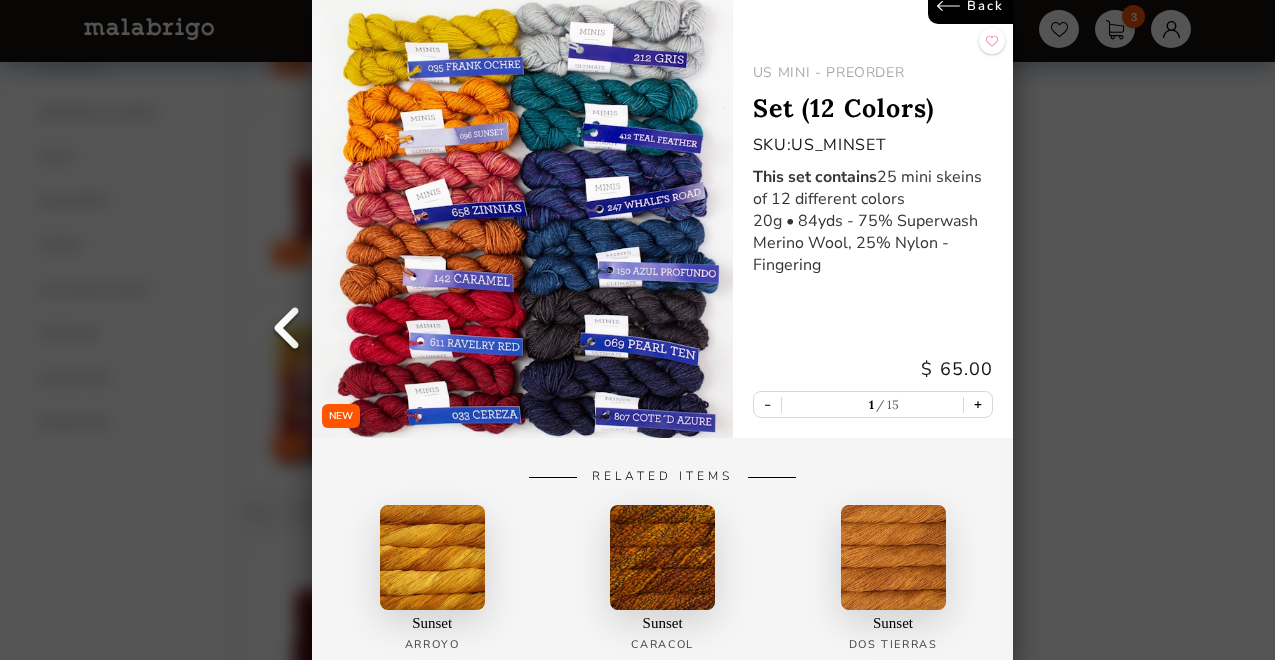 type on "1" 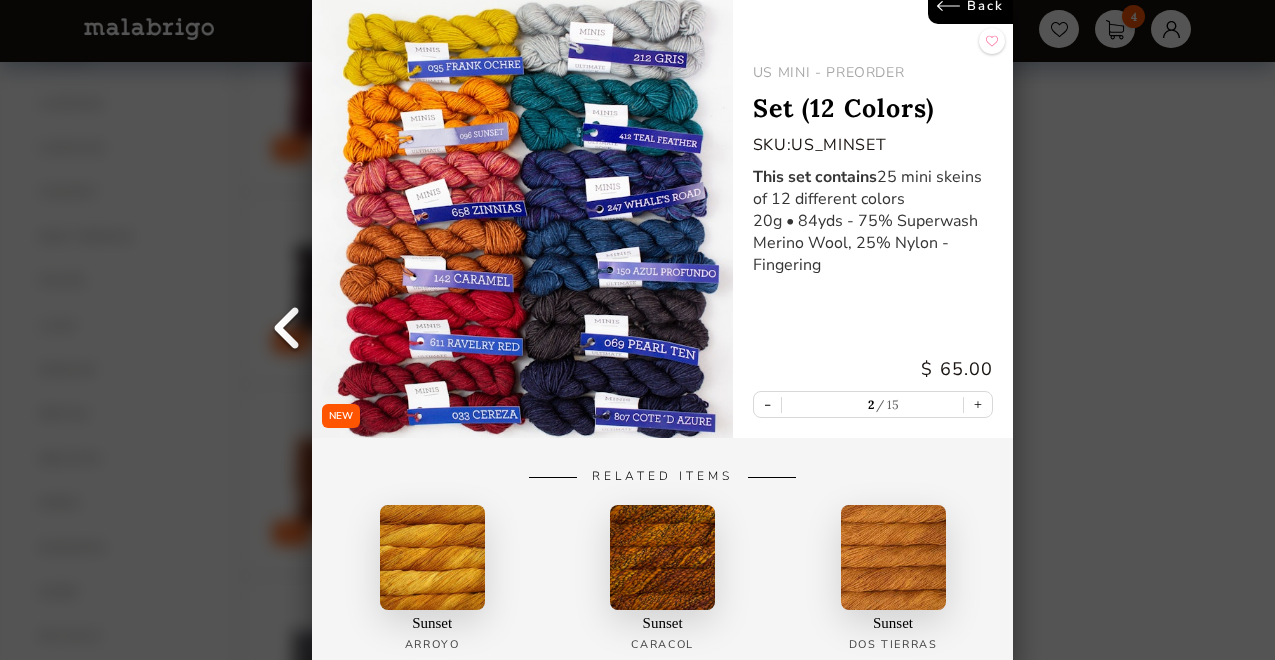 scroll, scrollTop: 552, scrollLeft: 0, axis: vertical 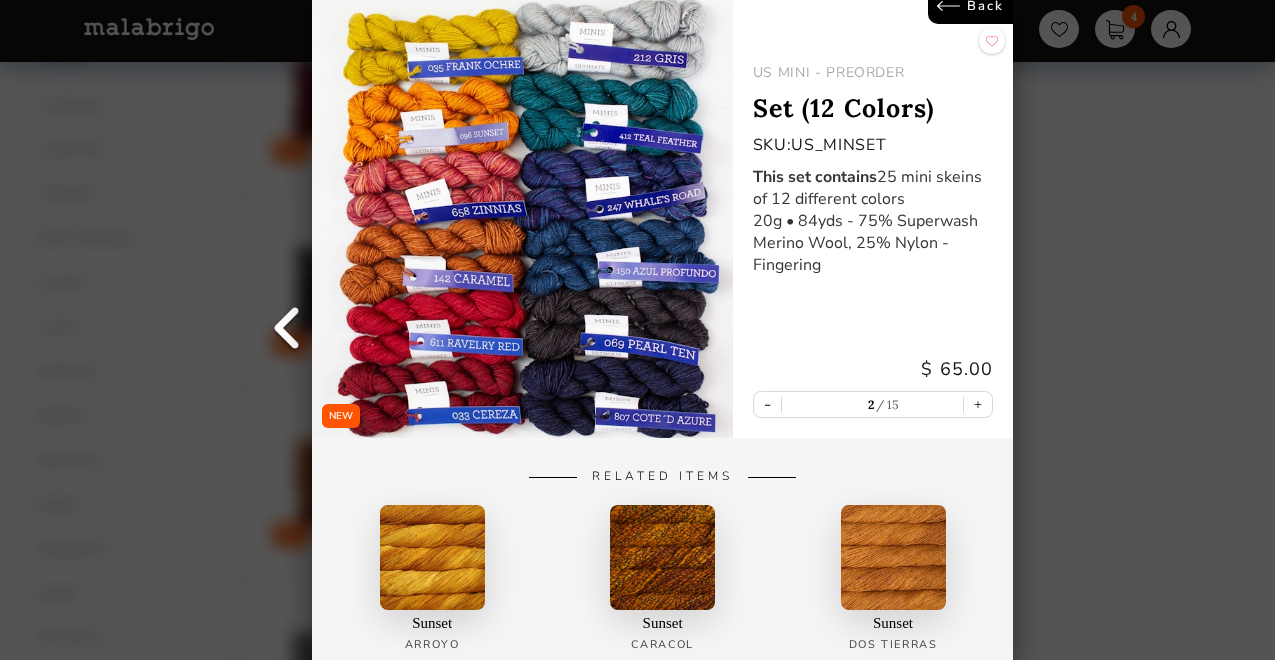 click on "Back" at bounding box center (970, 6) 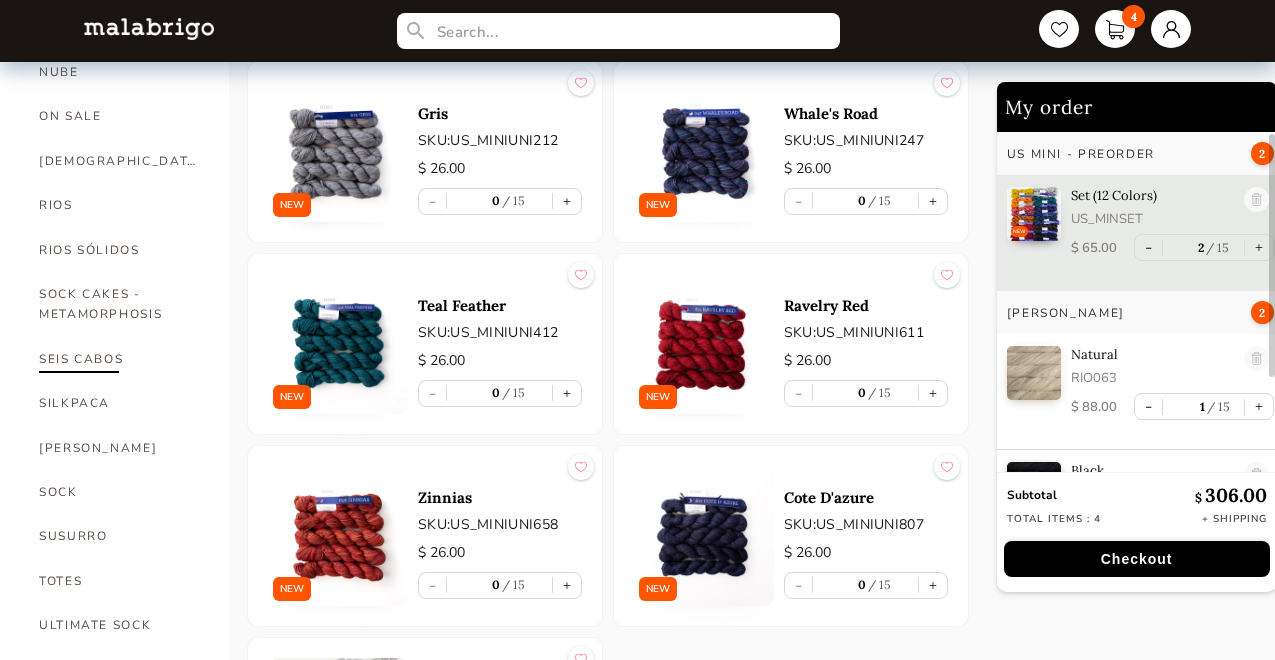 scroll, scrollTop: 1073, scrollLeft: 0, axis: vertical 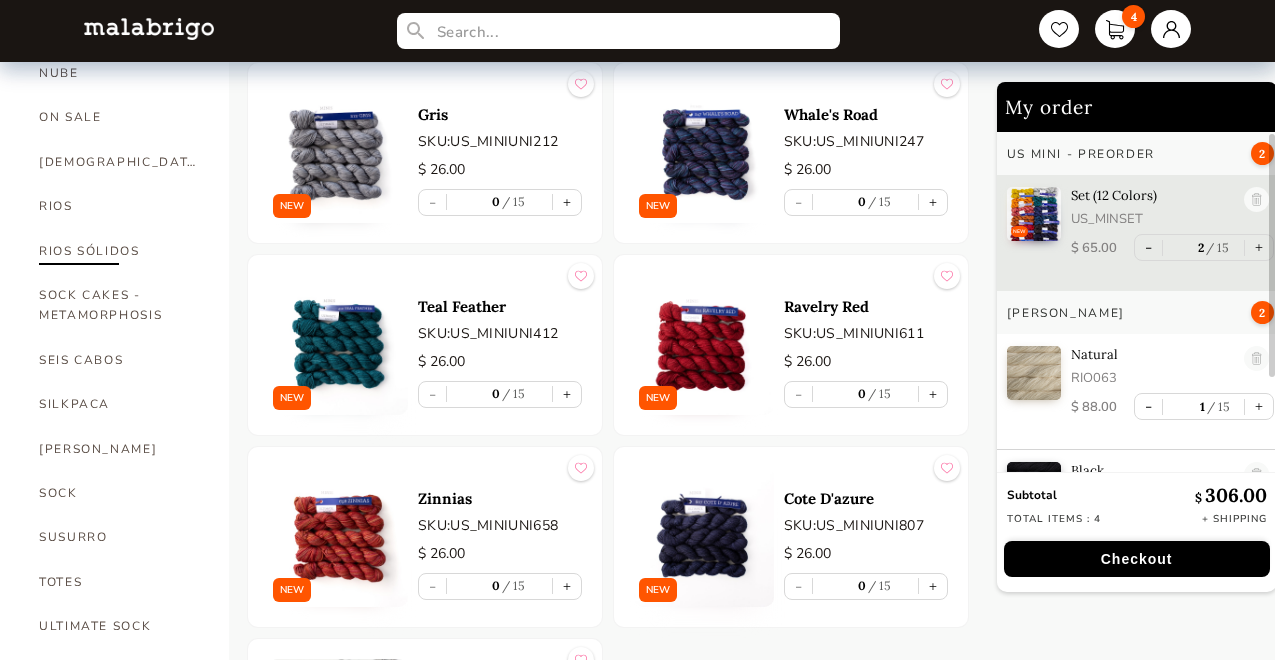 click on "RIOS SÓLIDOS" at bounding box center [119, 251] 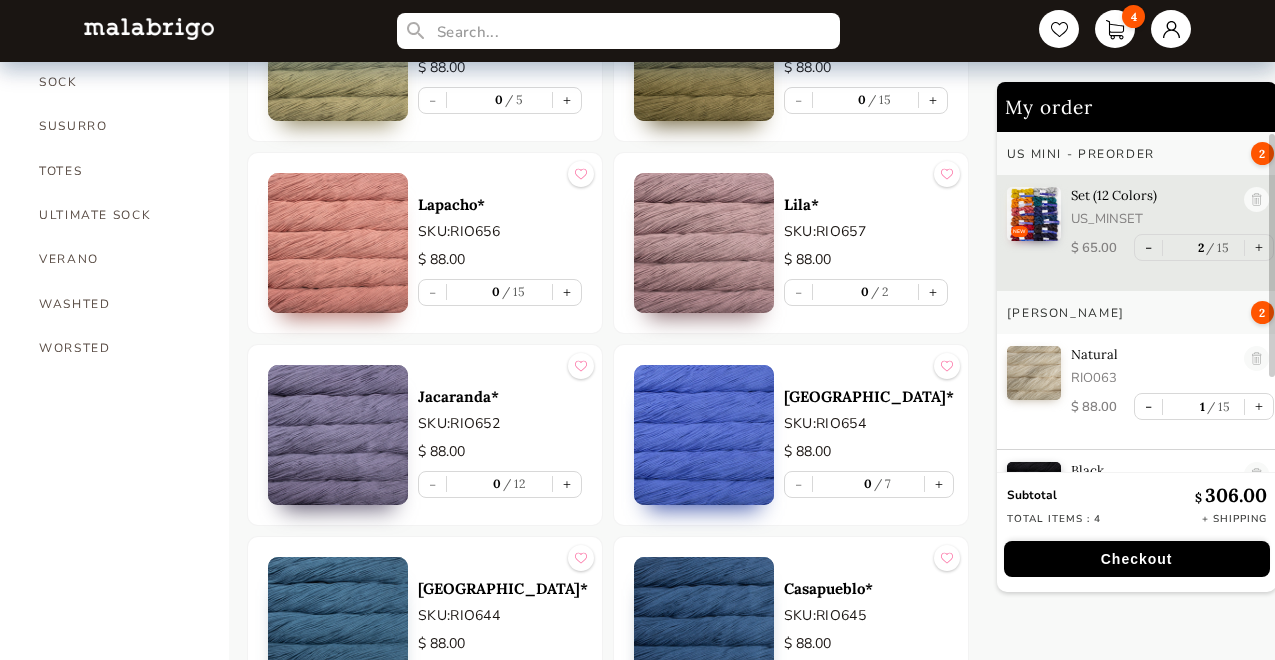 scroll, scrollTop: 1482, scrollLeft: 0, axis: vertical 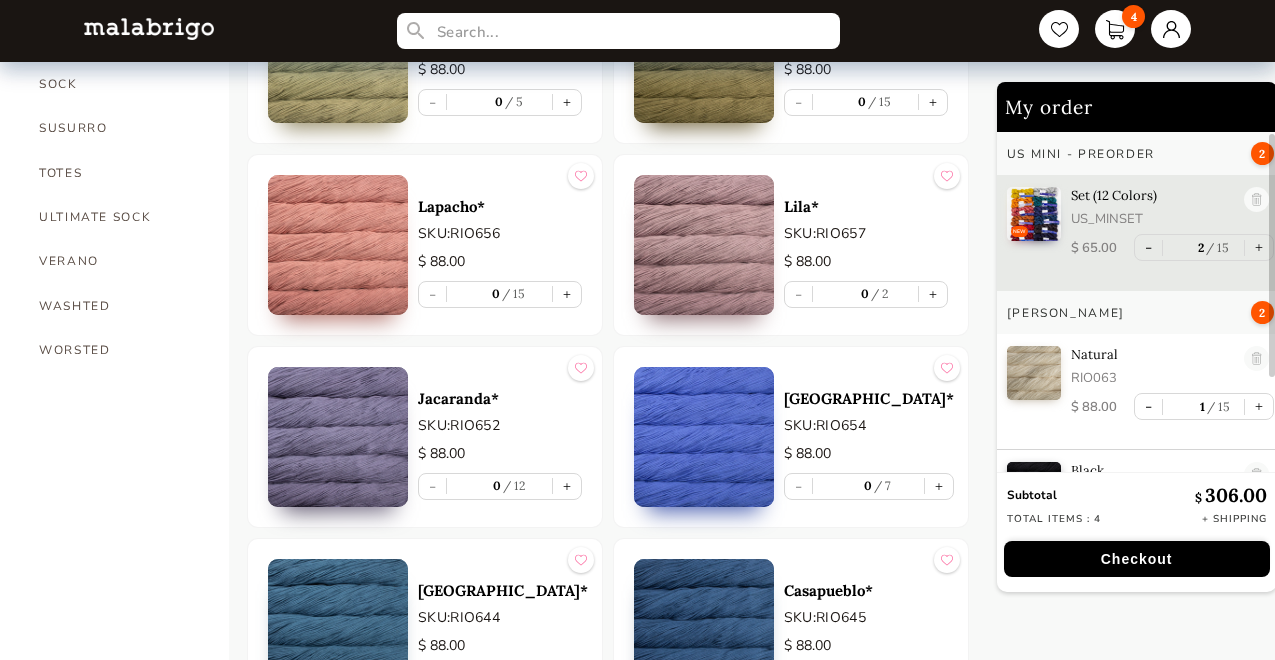 click at bounding box center (338, 245) 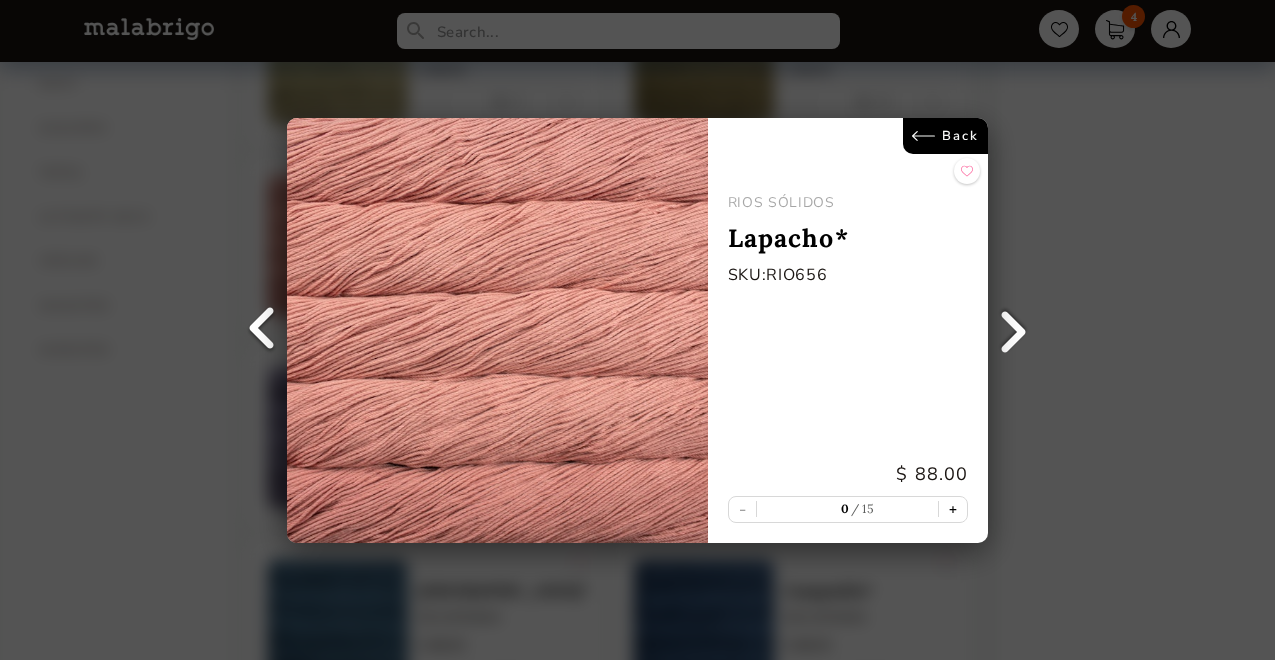 click on "+" at bounding box center (953, 508) 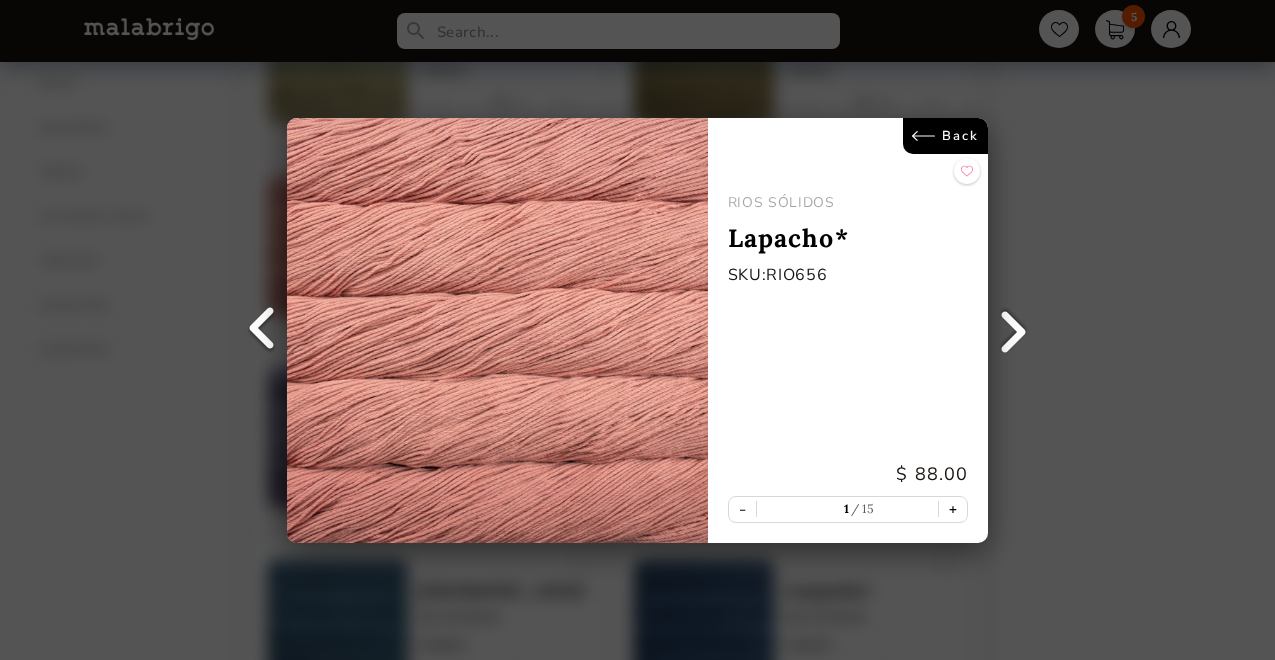 type on "1" 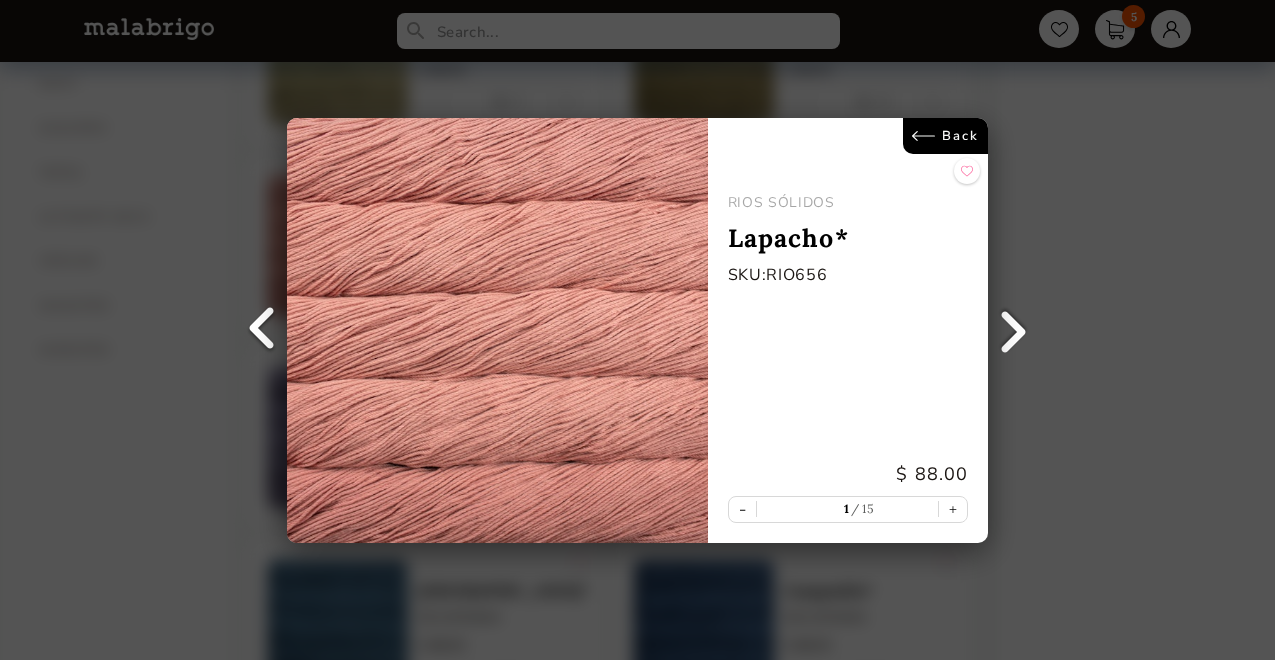 click on "Back" at bounding box center (945, 136) 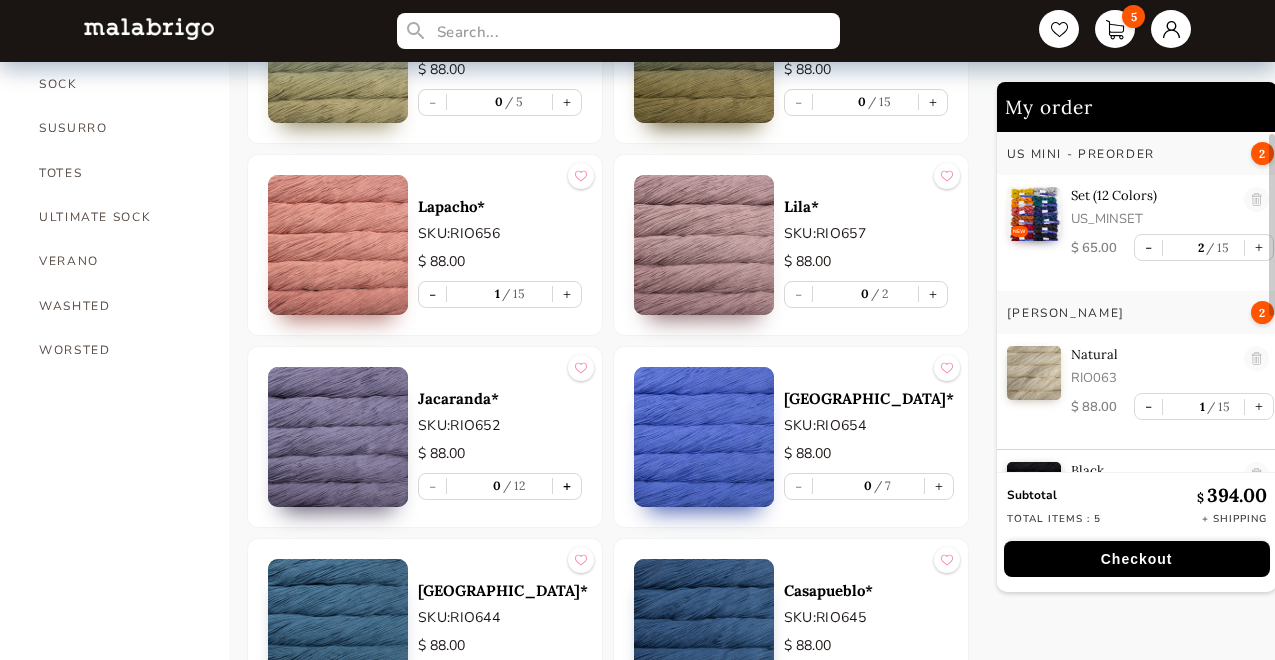 click on "+" at bounding box center (567, 486) 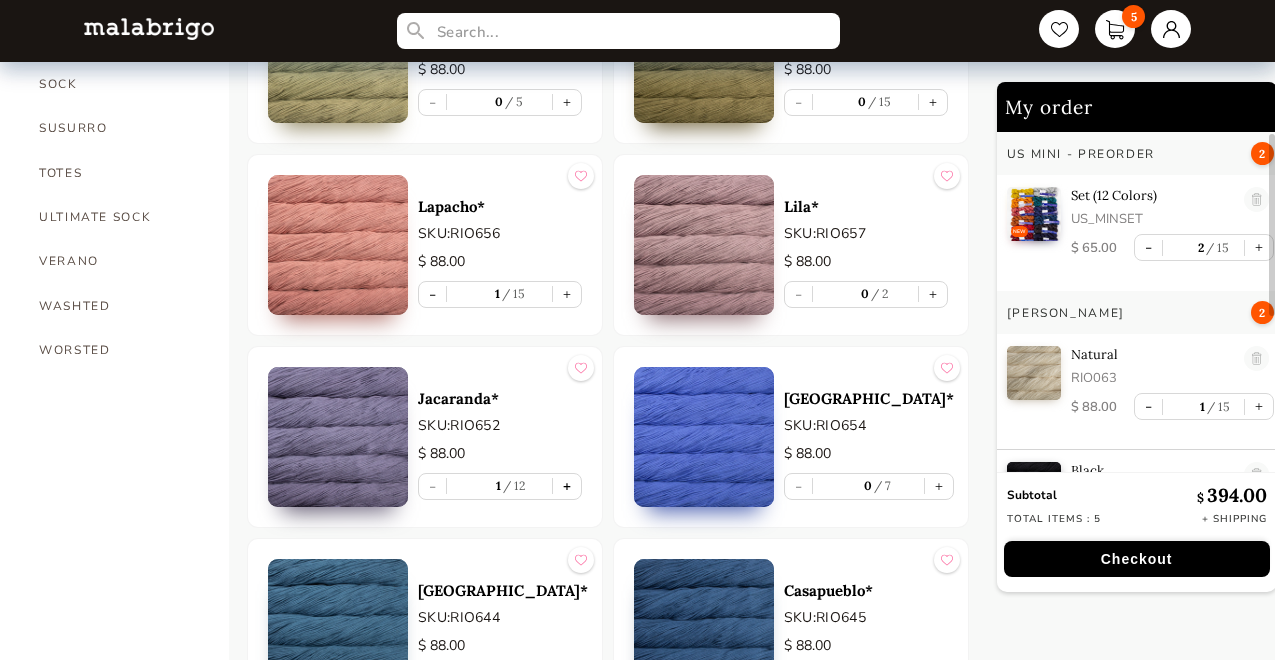 scroll, scrollTop: 7, scrollLeft: 0, axis: vertical 